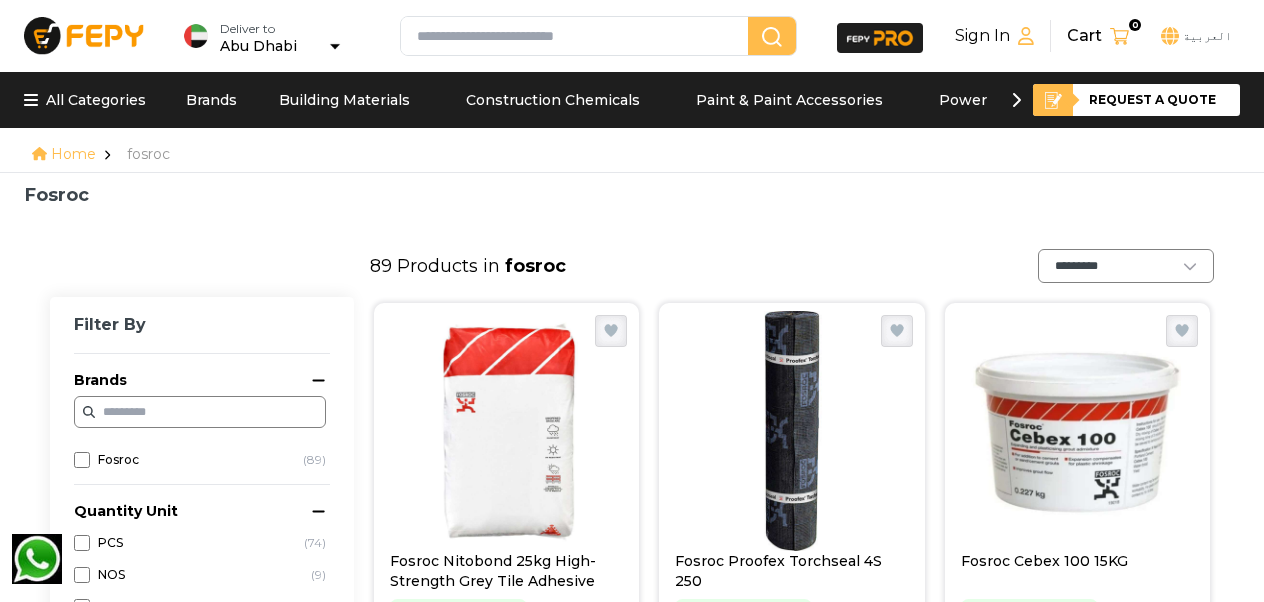 scroll, scrollTop: 0, scrollLeft: 0, axis: both 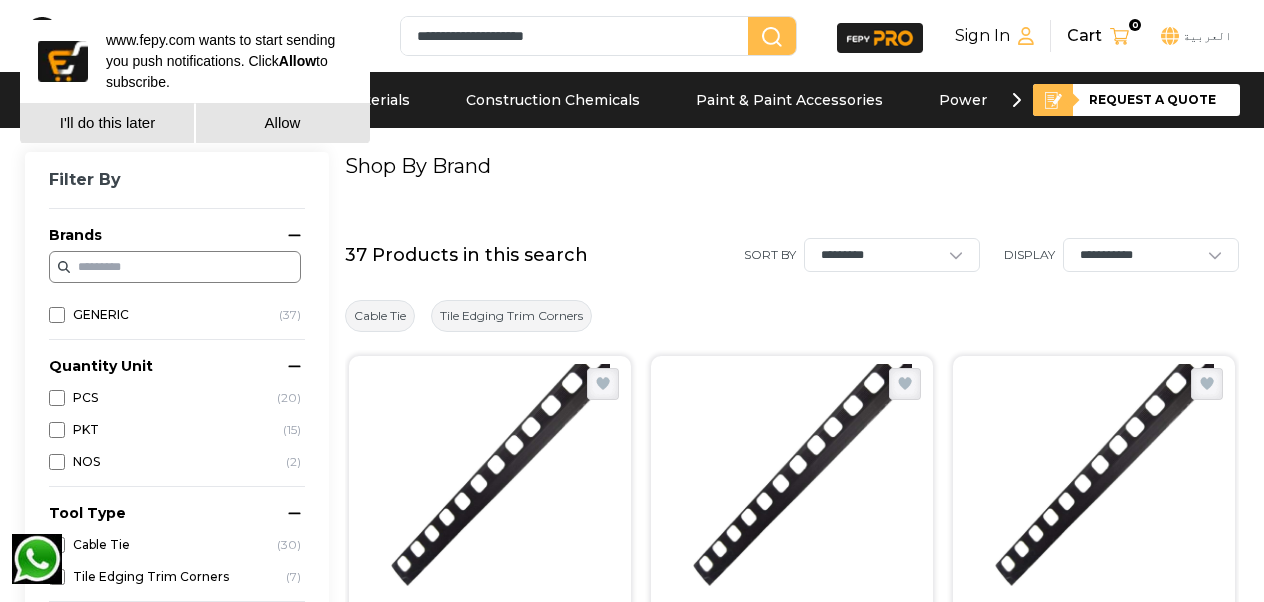drag, startPoint x: 621, startPoint y: 44, endPoint x: 432, endPoint y: 42, distance: 189.01057 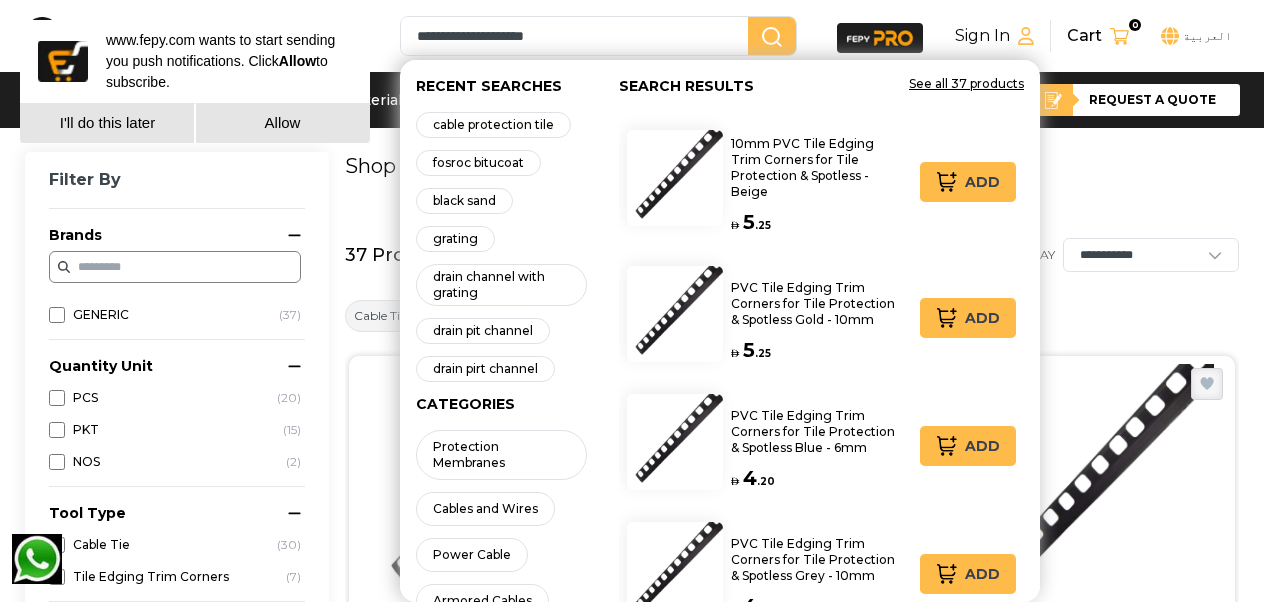 click on "**********" at bounding box center (578, 36) 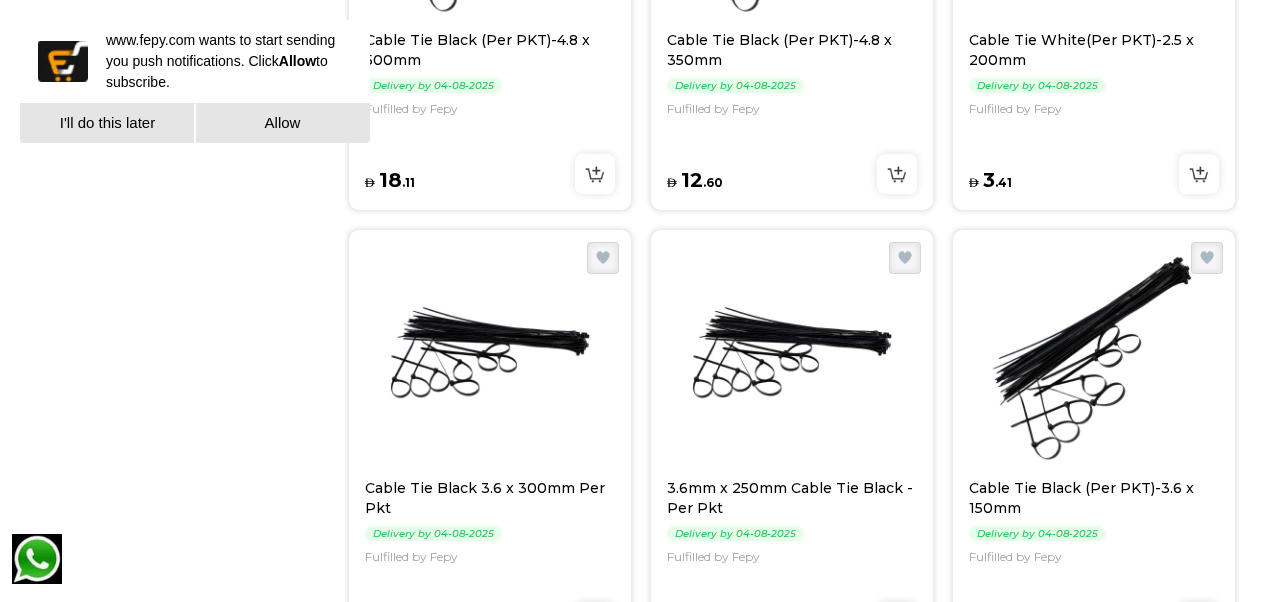 scroll, scrollTop: 2500, scrollLeft: 0, axis: vertical 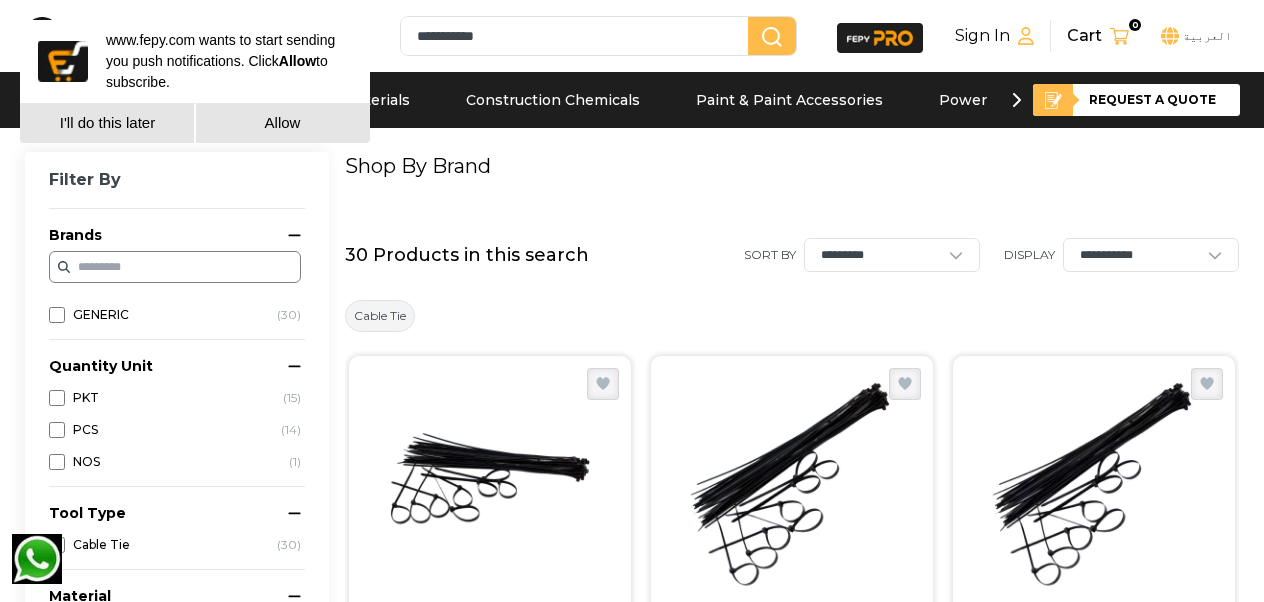 click on "Allow" at bounding box center (282, 123) 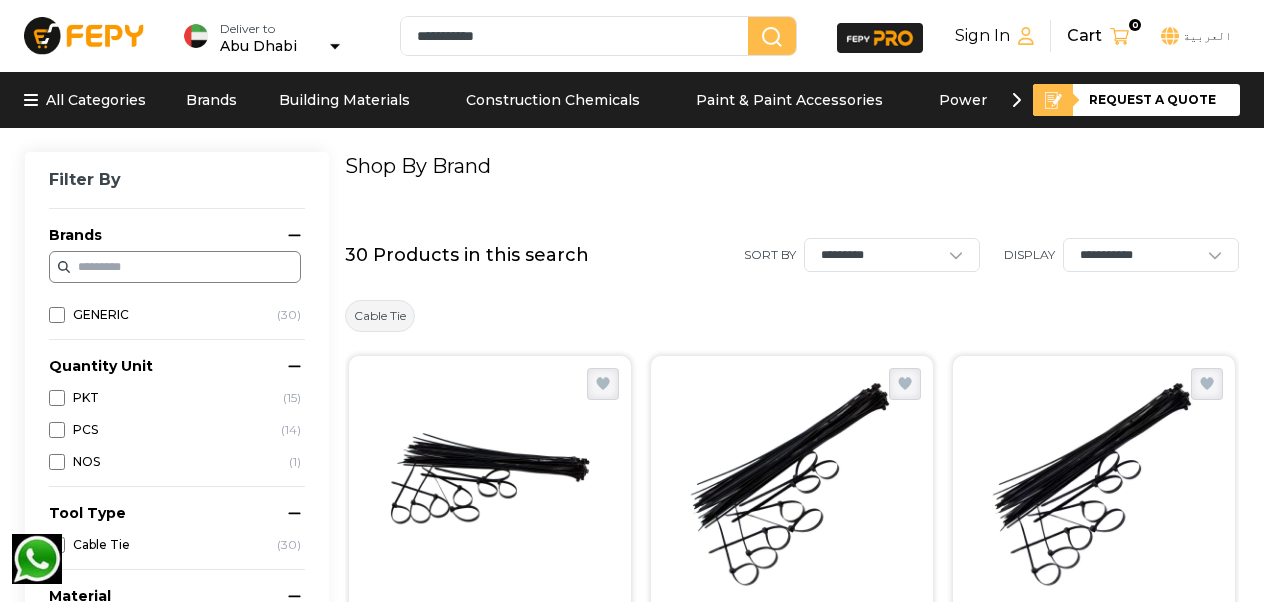 click on "All Categories" at bounding box center (85, 100) 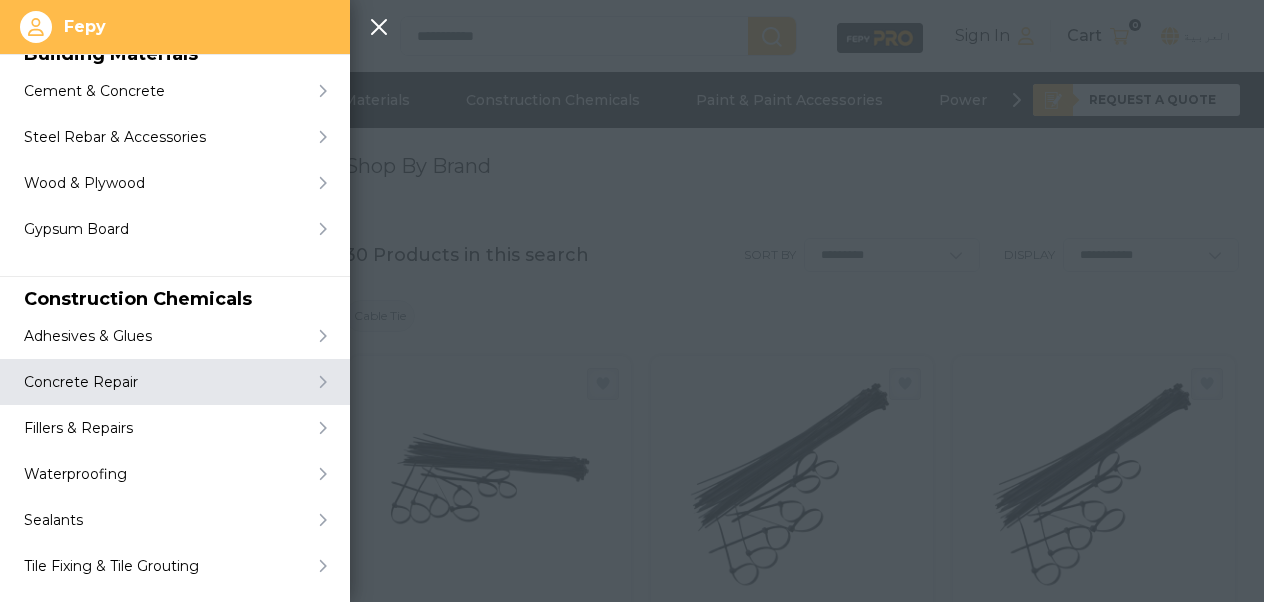 scroll, scrollTop: 0, scrollLeft: 0, axis: both 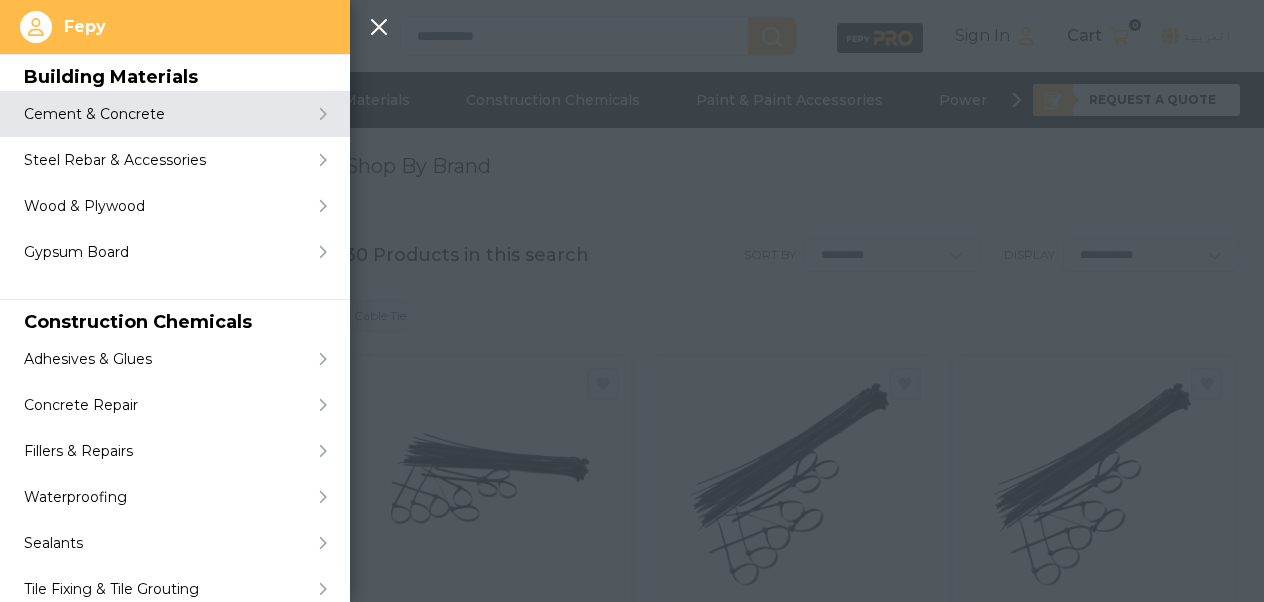 click on "Cement & Concrete" at bounding box center [175, 114] 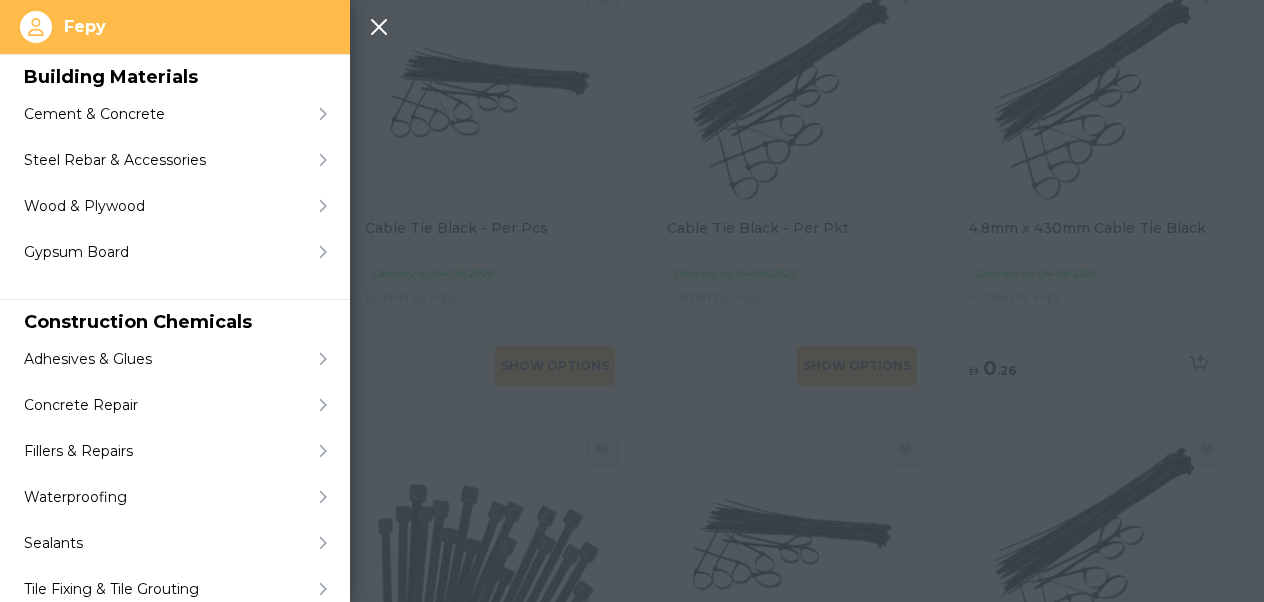 scroll, scrollTop: 0, scrollLeft: 0, axis: both 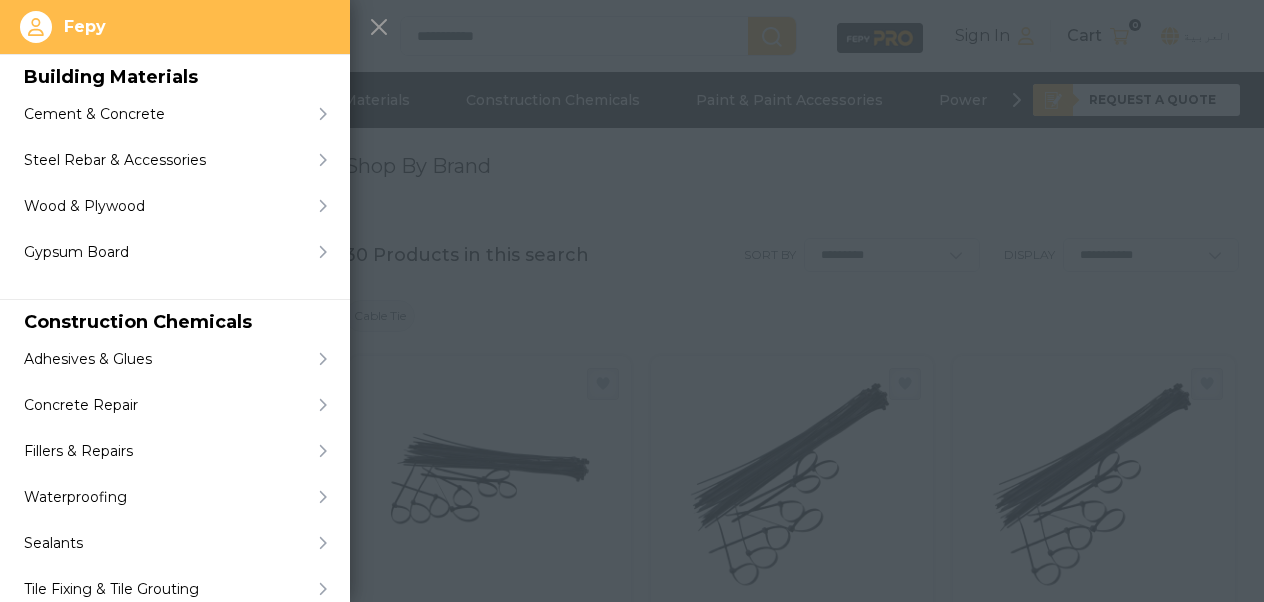 click 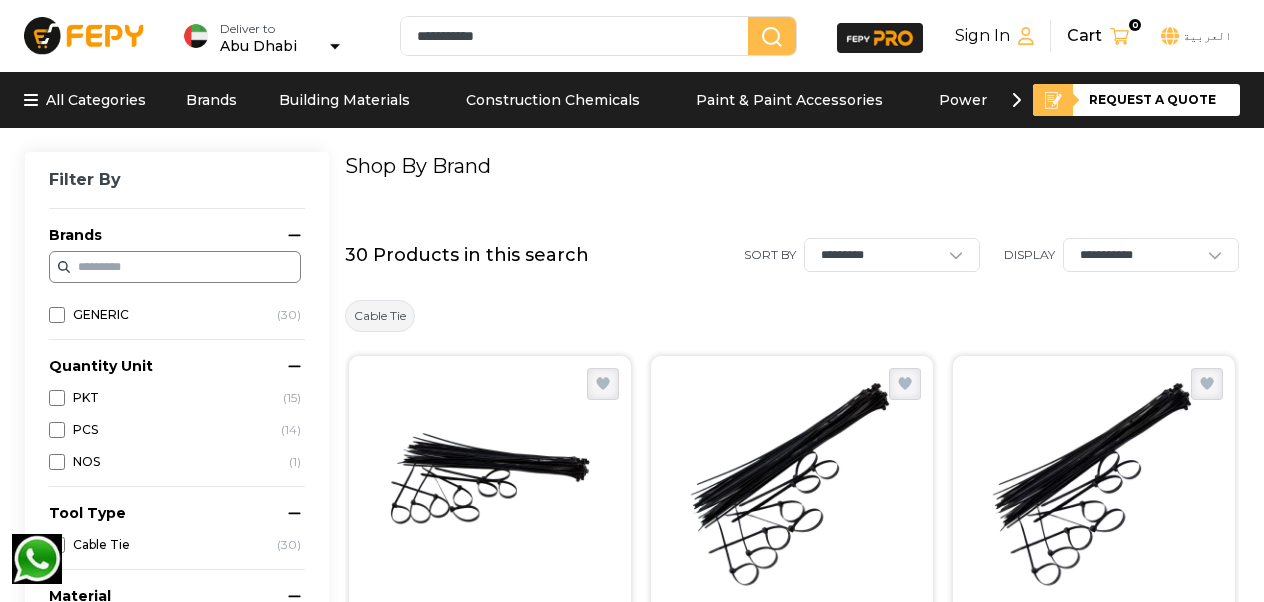 click on "**********" at bounding box center [578, 36] 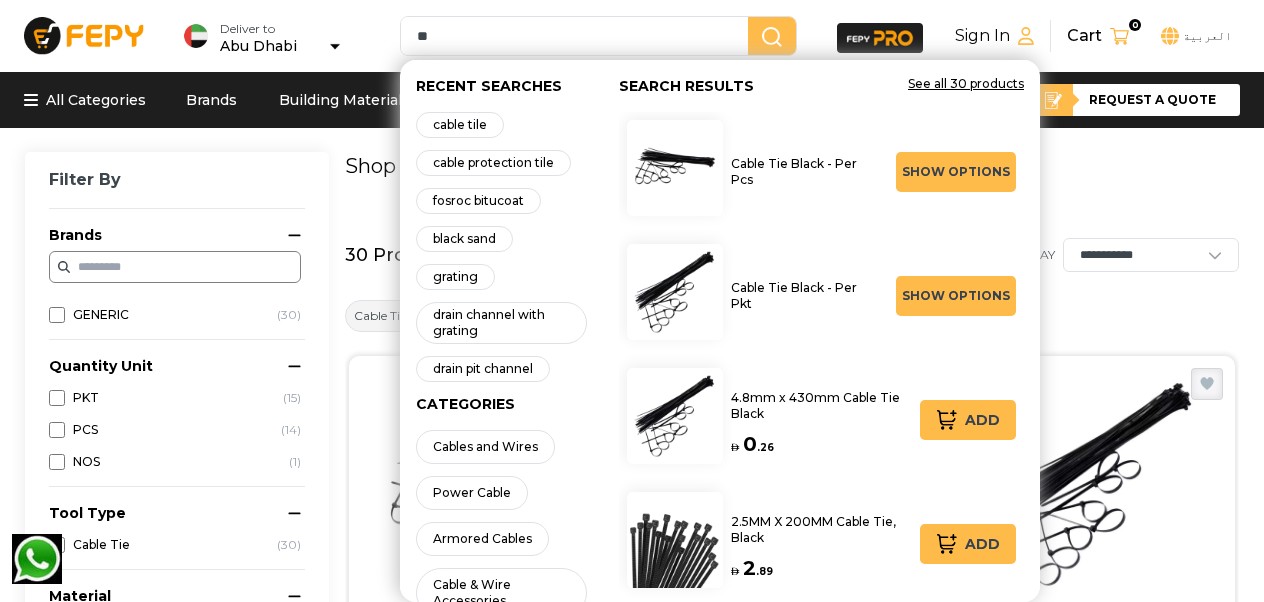 type on "*" 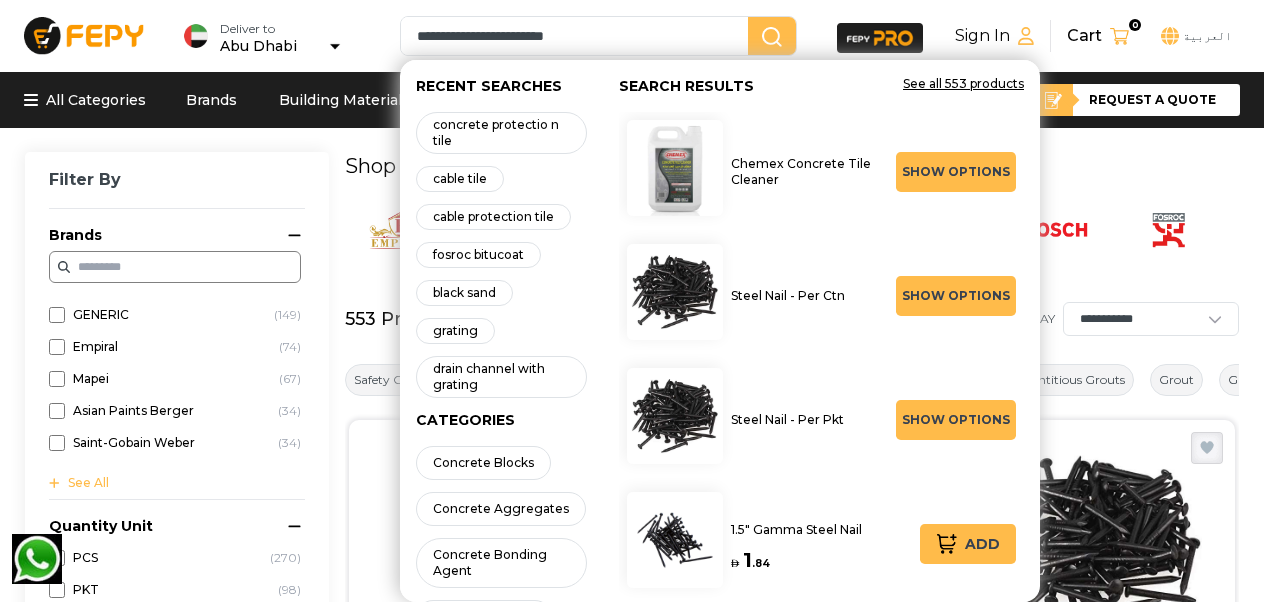 click on "Shop By Brand" at bounding box center (791, 166) 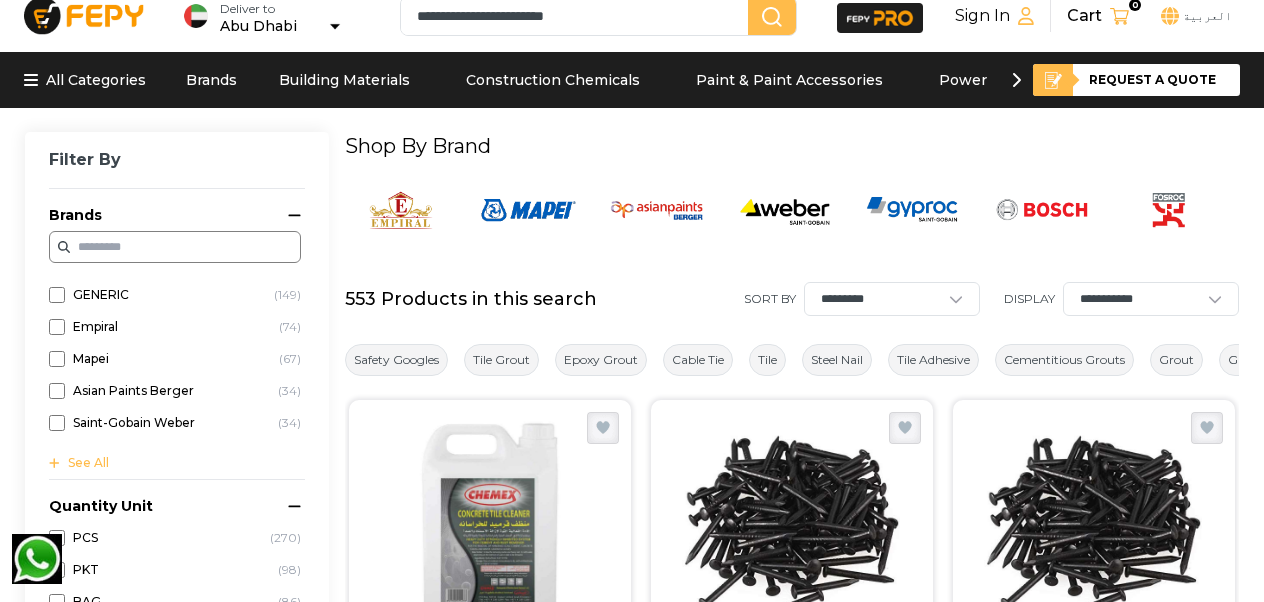 scroll, scrollTop: 0, scrollLeft: 0, axis: both 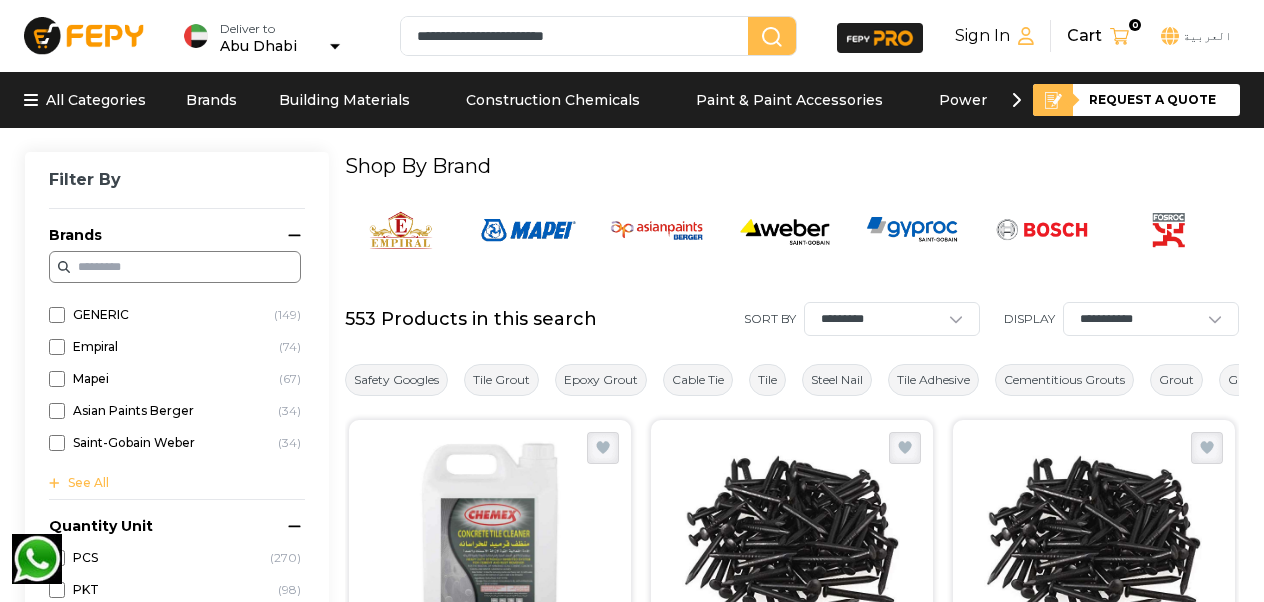 click on "**********" at bounding box center (578, 36) 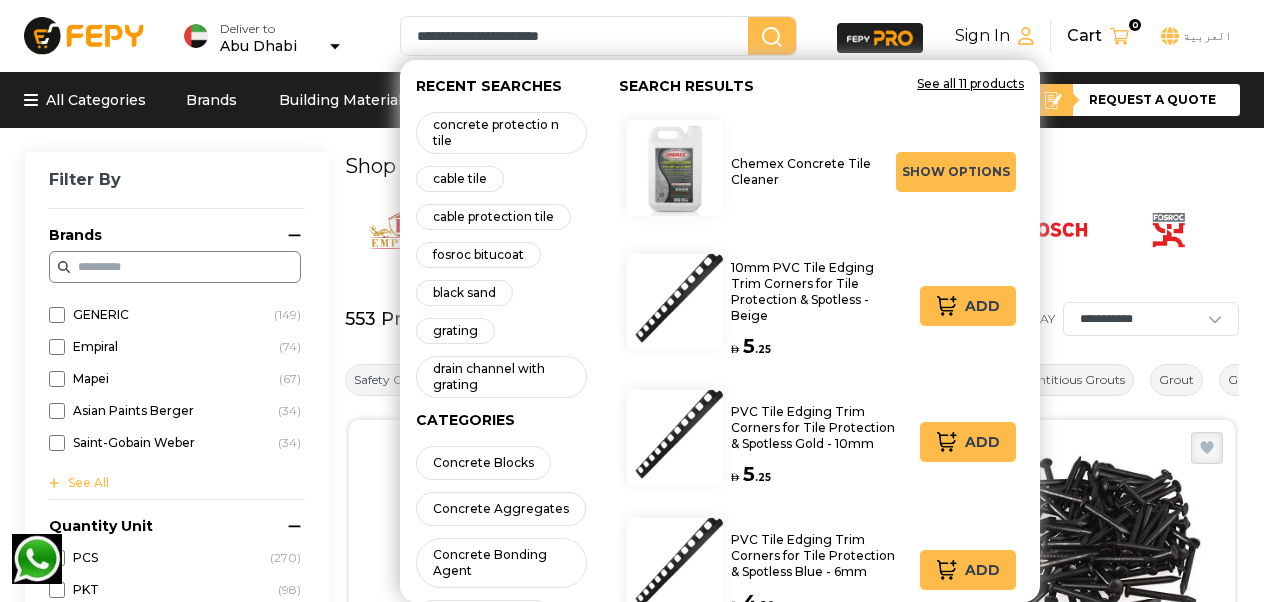 type on "**********" 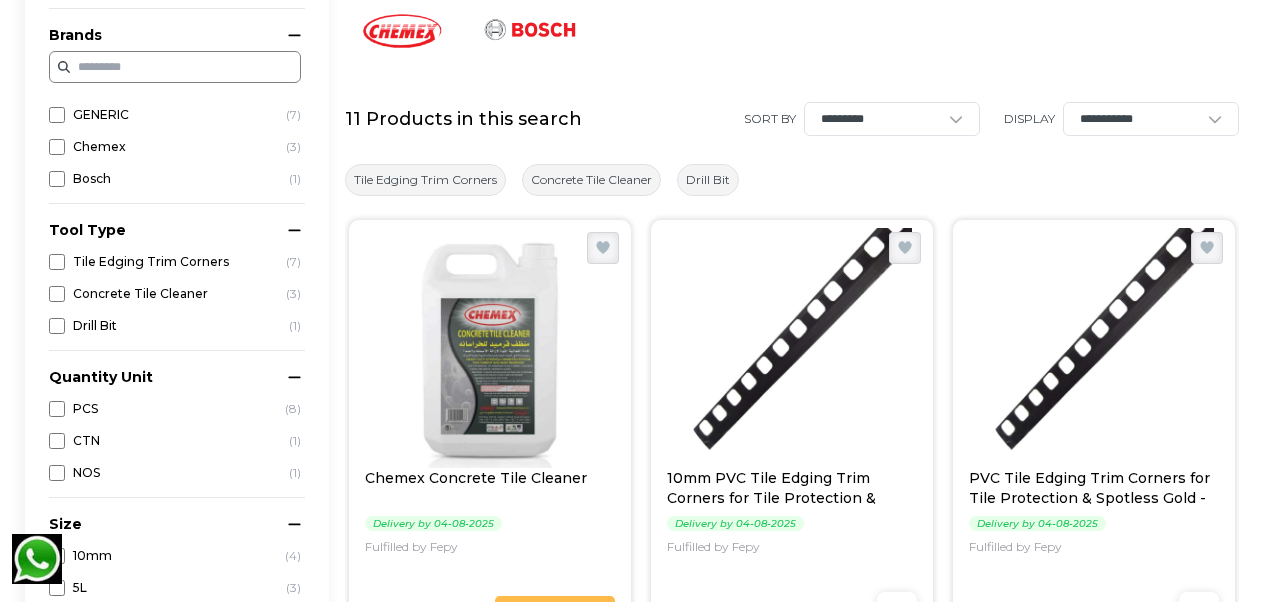 scroll, scrollTop: 0, scrollLeft: 0, axis: both 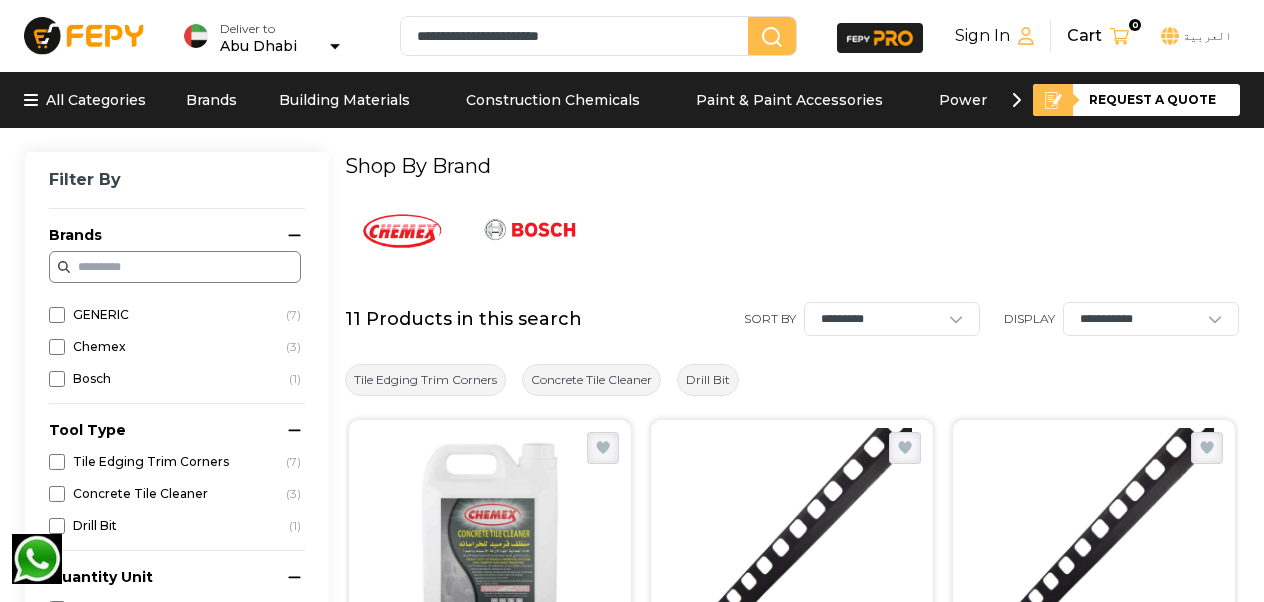 drag, startPoint x: 616, startPoint y: 34, endPoint x: 397, endPoint y: 31, distance: 219.02055 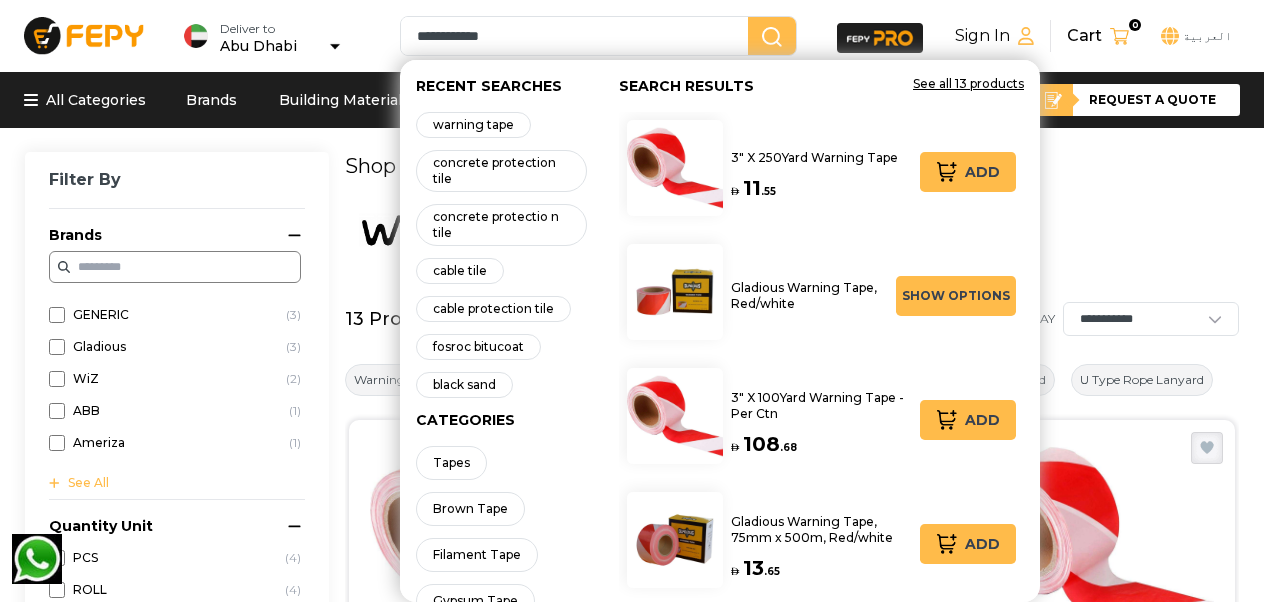 click at bounding box center (791, 230) 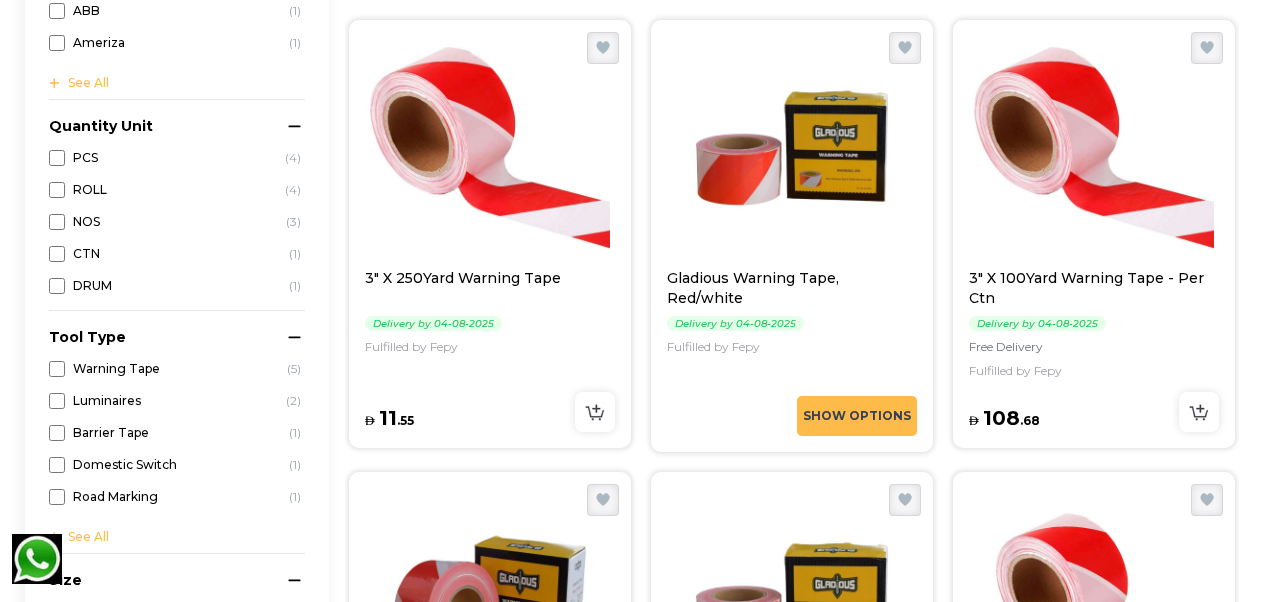 scroll, scrollTop: 0, scrollLeft: 0, axis: both 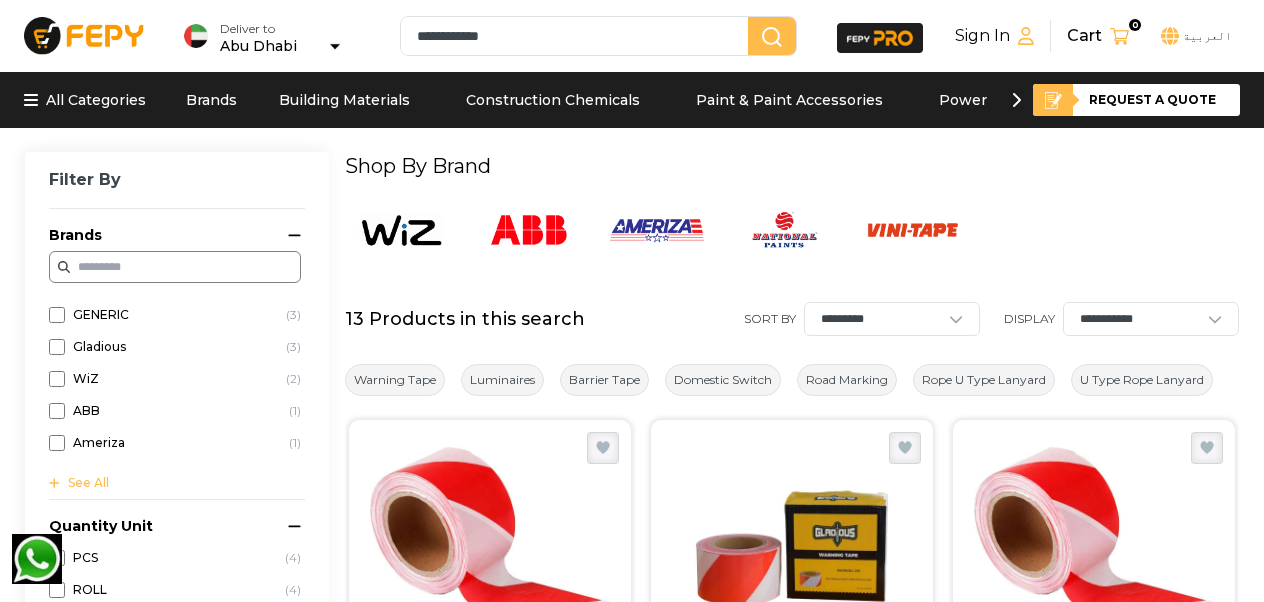 click on "**********" at bounding box center [578, 36] 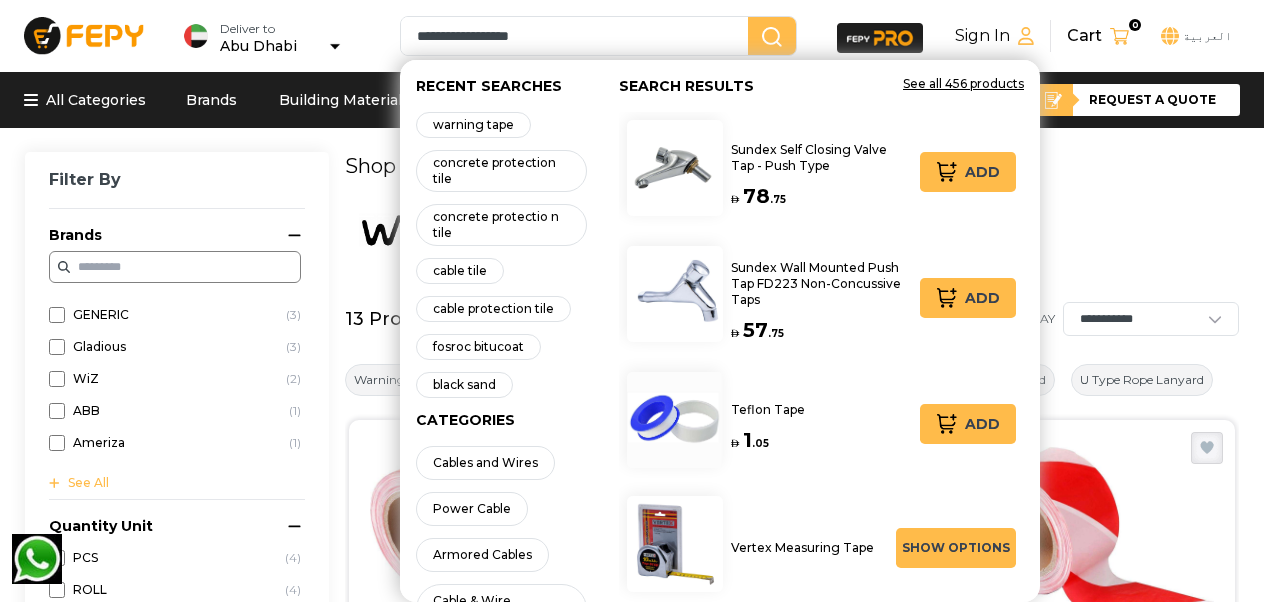 type on "**********" 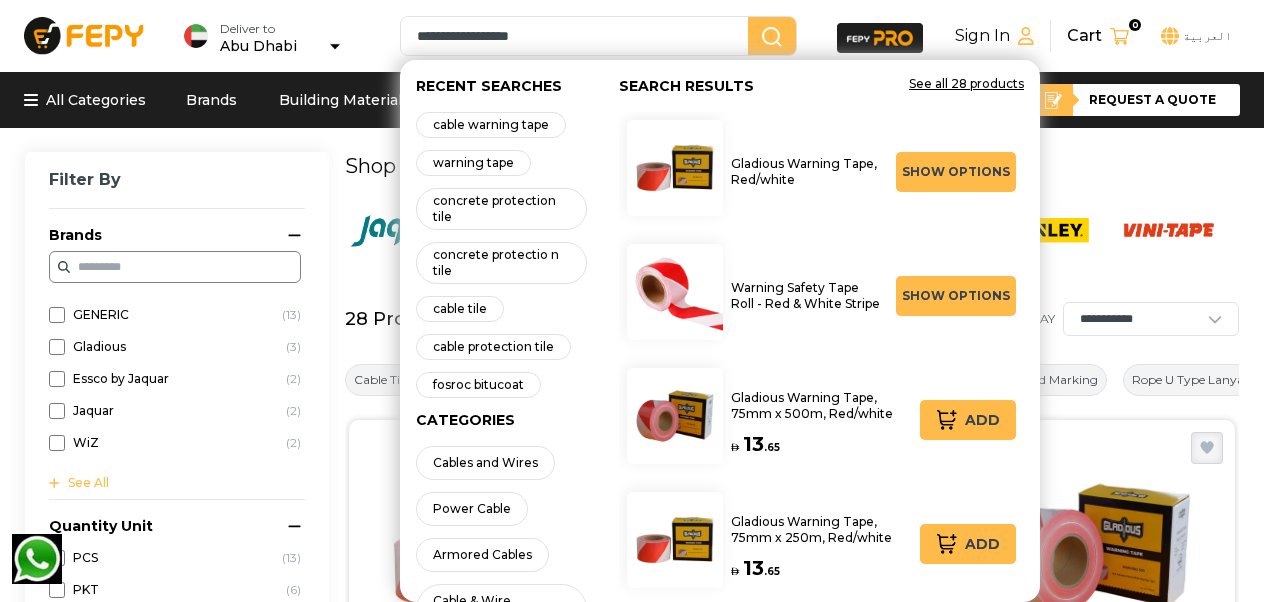 click on "Shop By Brand" at bounding box center [791, 166] 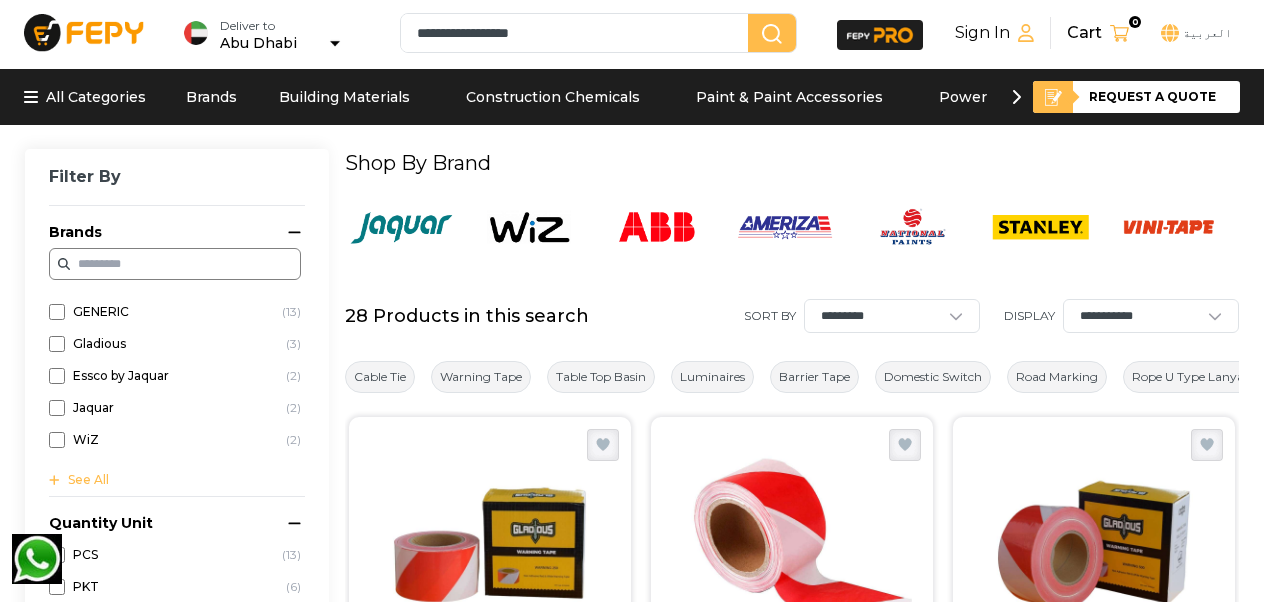 scroll, scrollTop: 0, scrollLeft: 0, axis: both 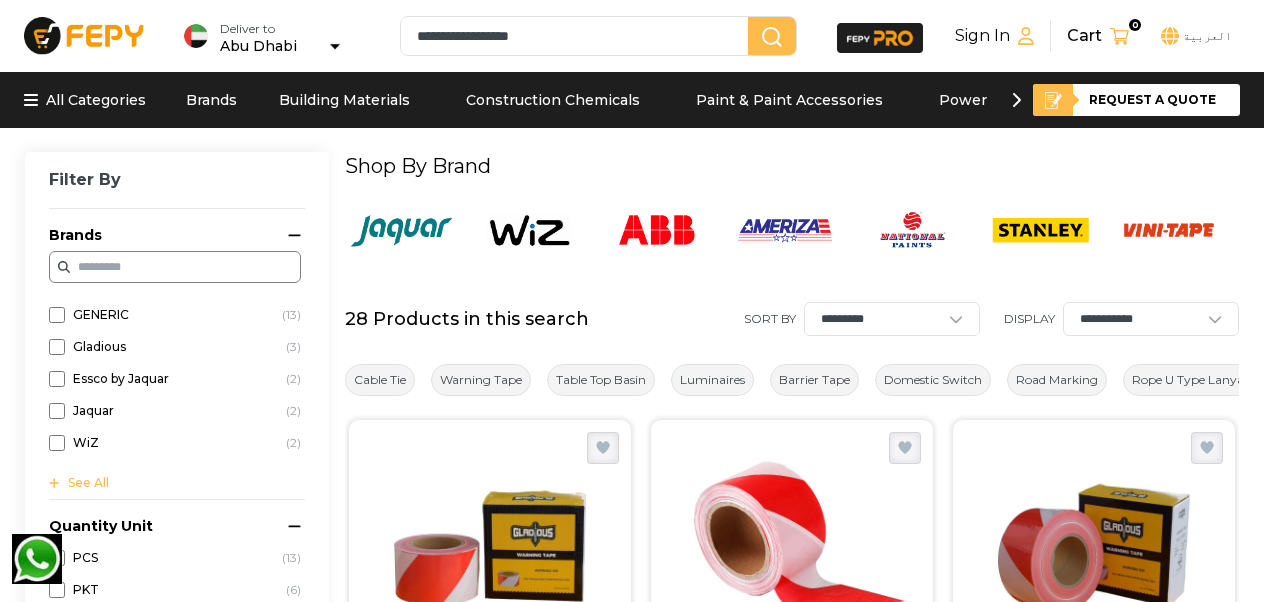 drag, startPoint x: 566, startPoint y: 34, endPoint x: 366, endPoint y: 29, distance: 200.06248 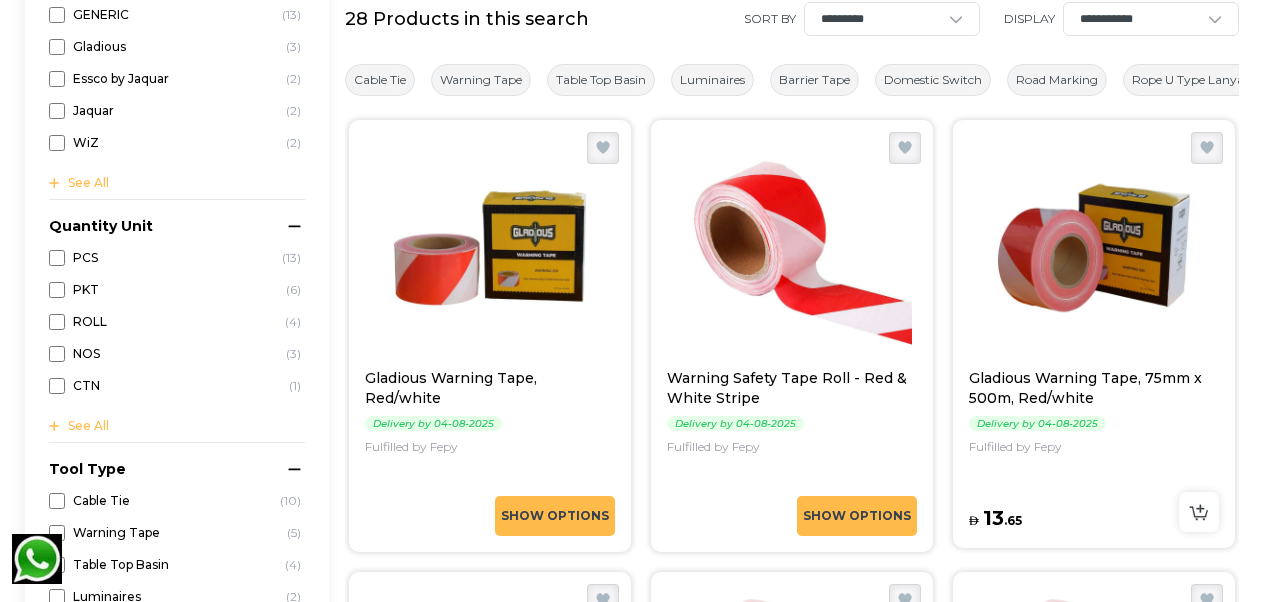 scroll, scrollTop: 0, scrollLeft: 0, axis: both 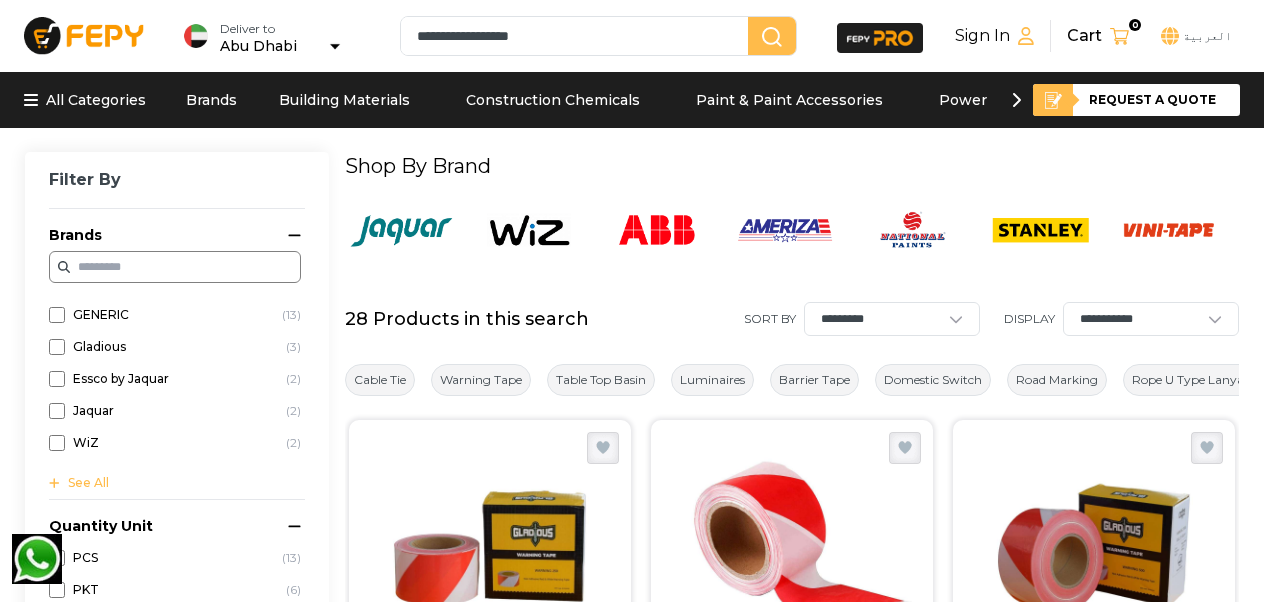 click on "**********" at bounding box center [578, 36] 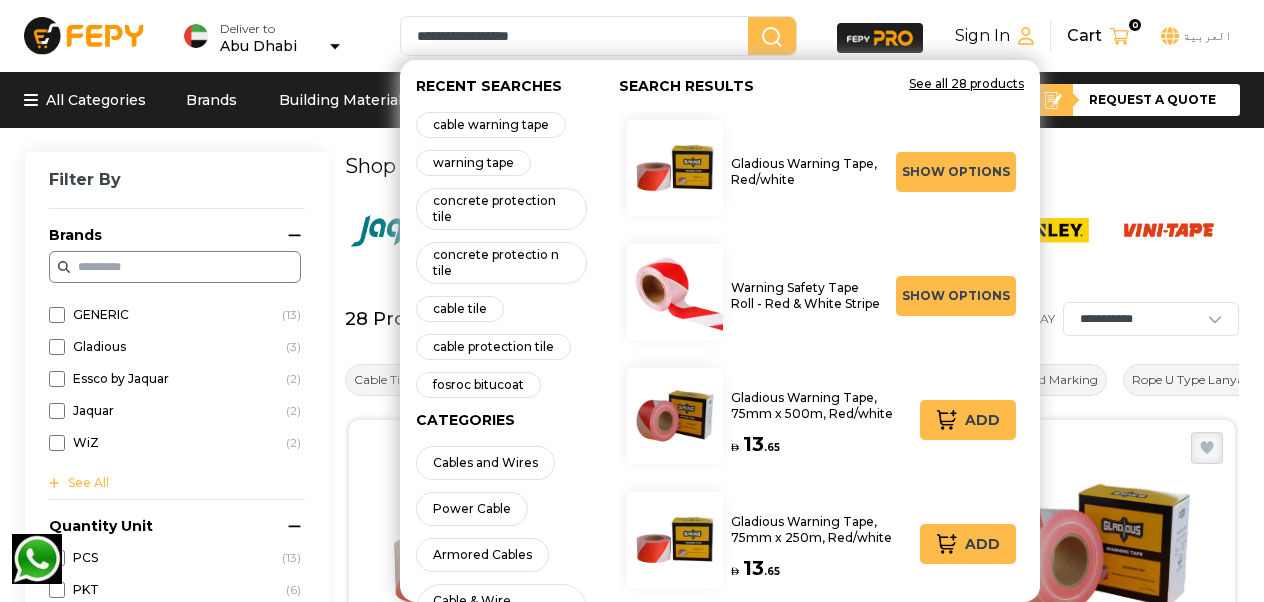 click on "**********" at bounding box center [578, 36] 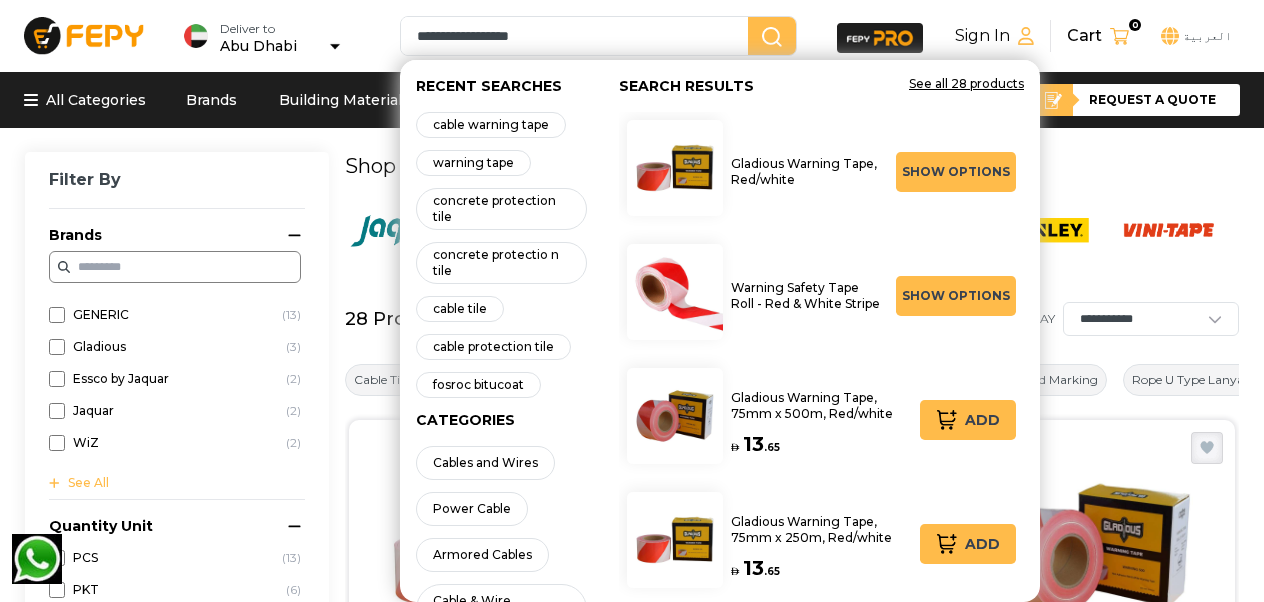 click on "**********" at bounding box center (578, 36) 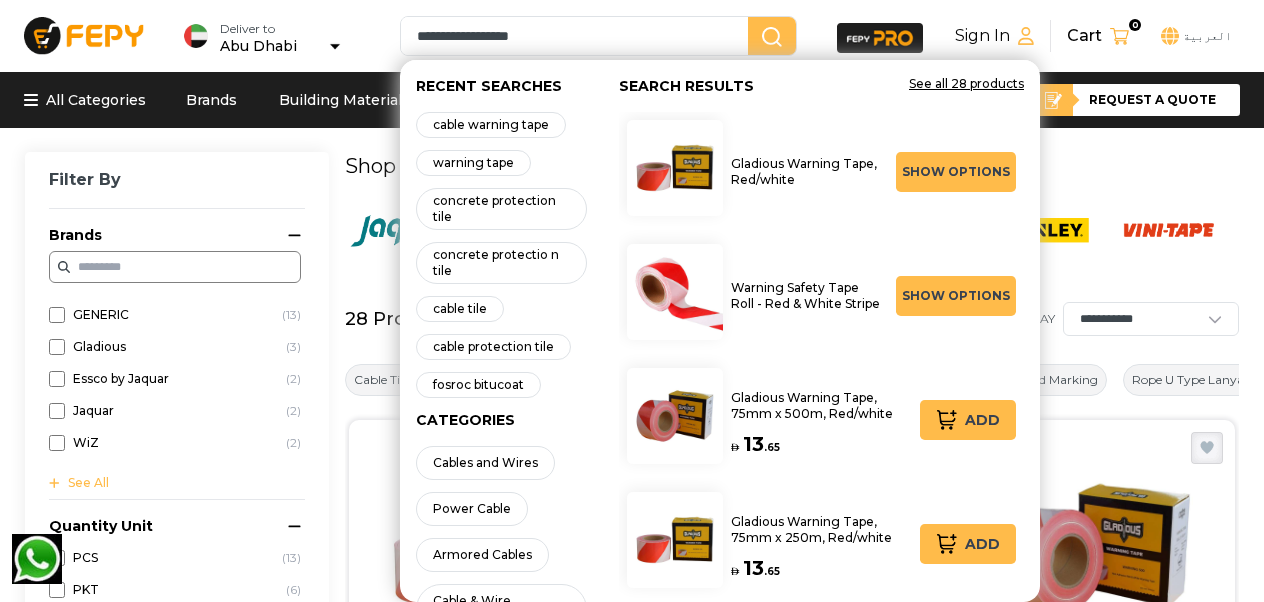 drag, startPoint x: 556, startPoint y: 40, endPoint x: 338, endPoint y: 34, distance: 218.08255 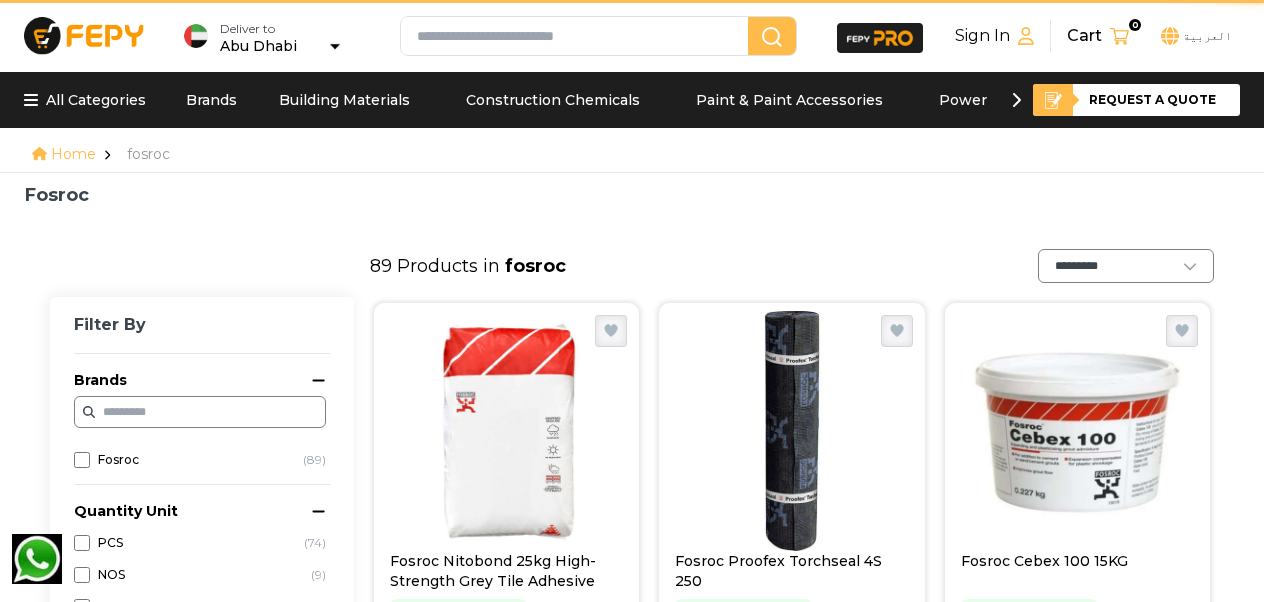 scroll, scrollTop: 0, scrollLeft: 0, axis: both 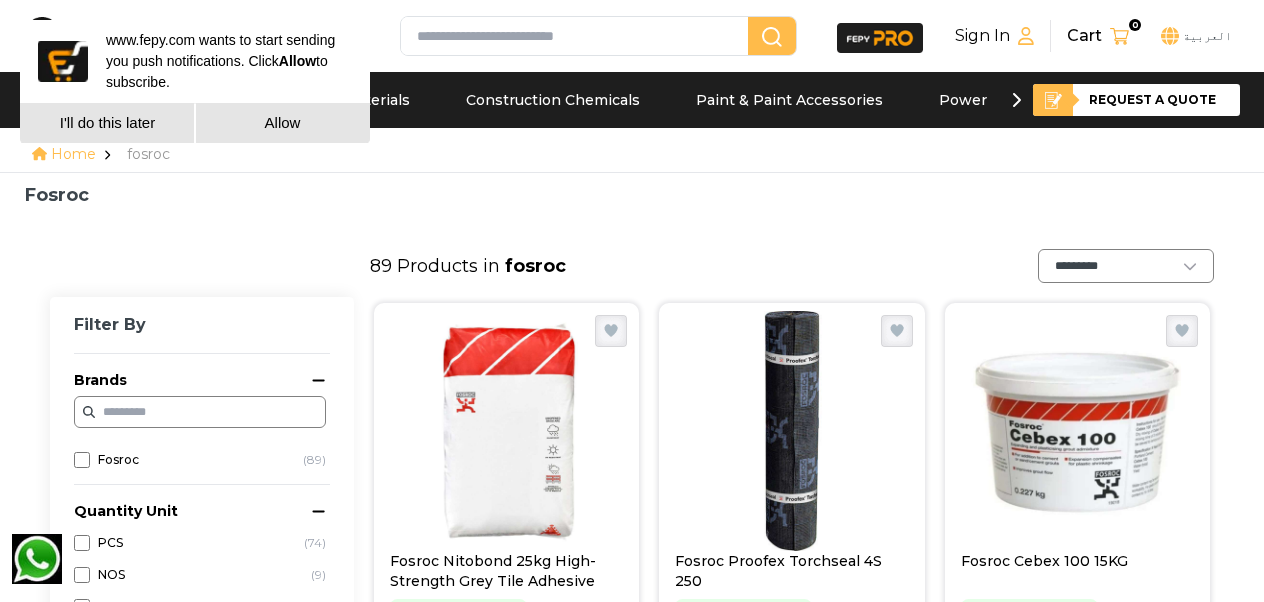 click at bounding box center (578, 36) 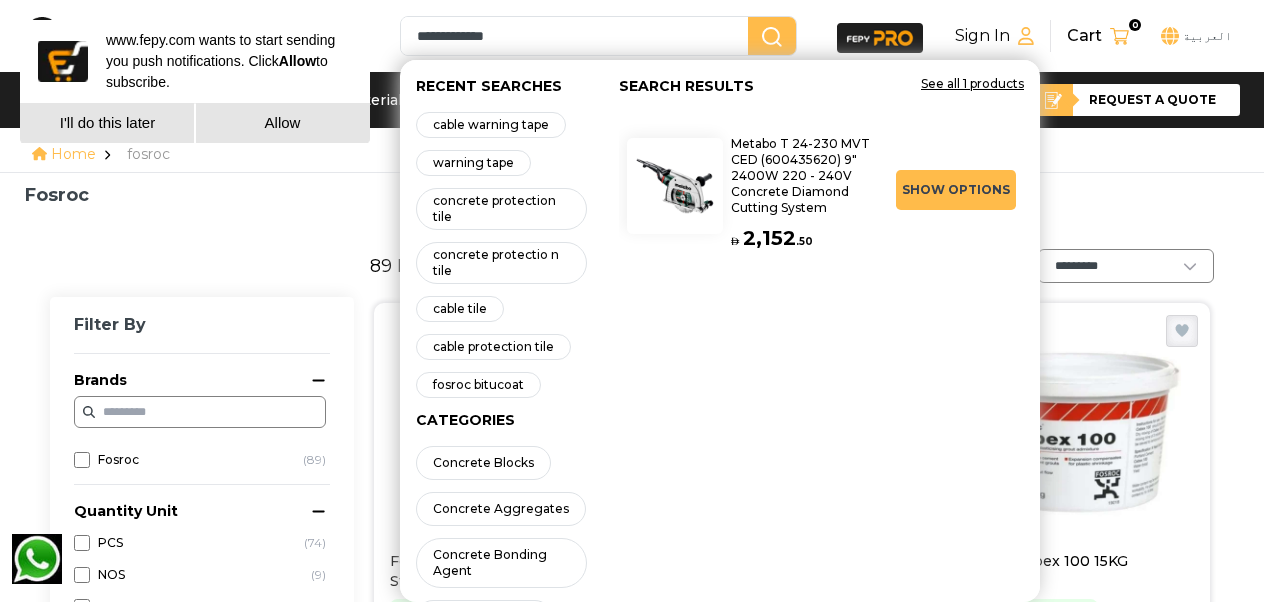 type on "**********" 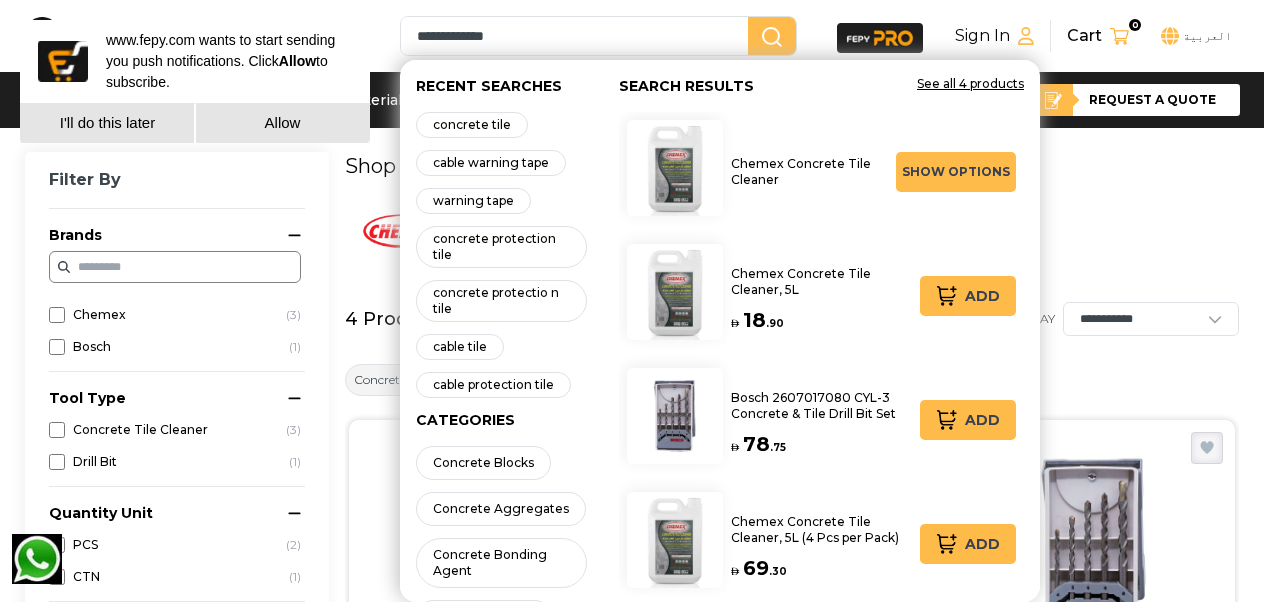 click on "**********" at bounding box center [632, 756] 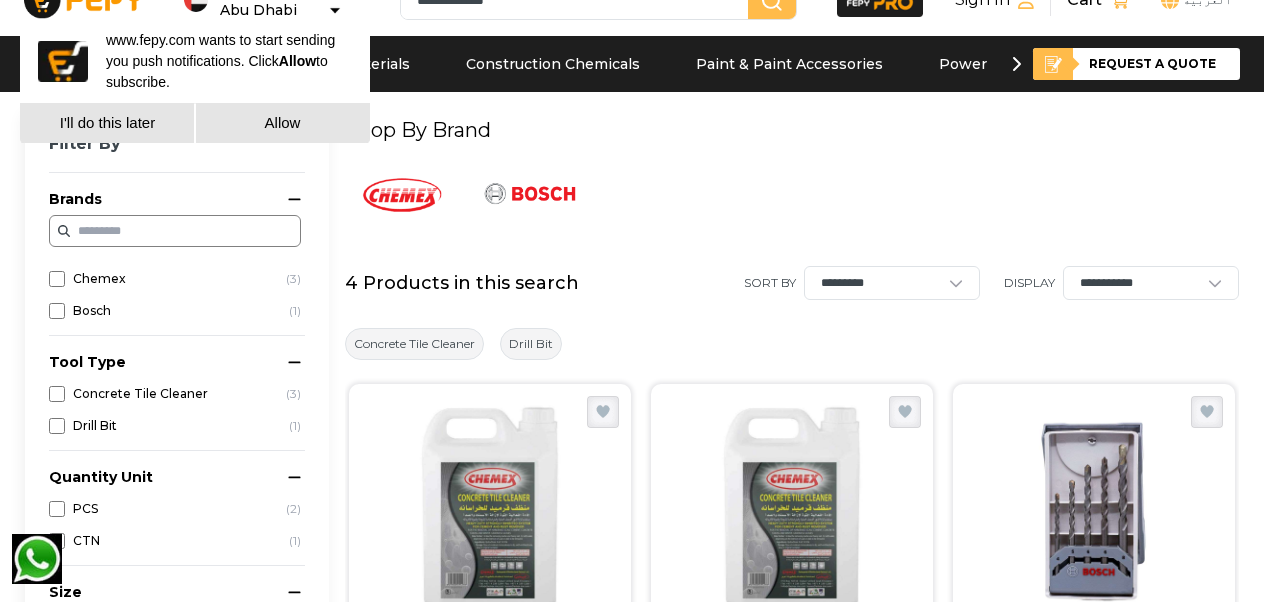 scroll, scrollTop: 0, scrollLeft: 0, axis: both 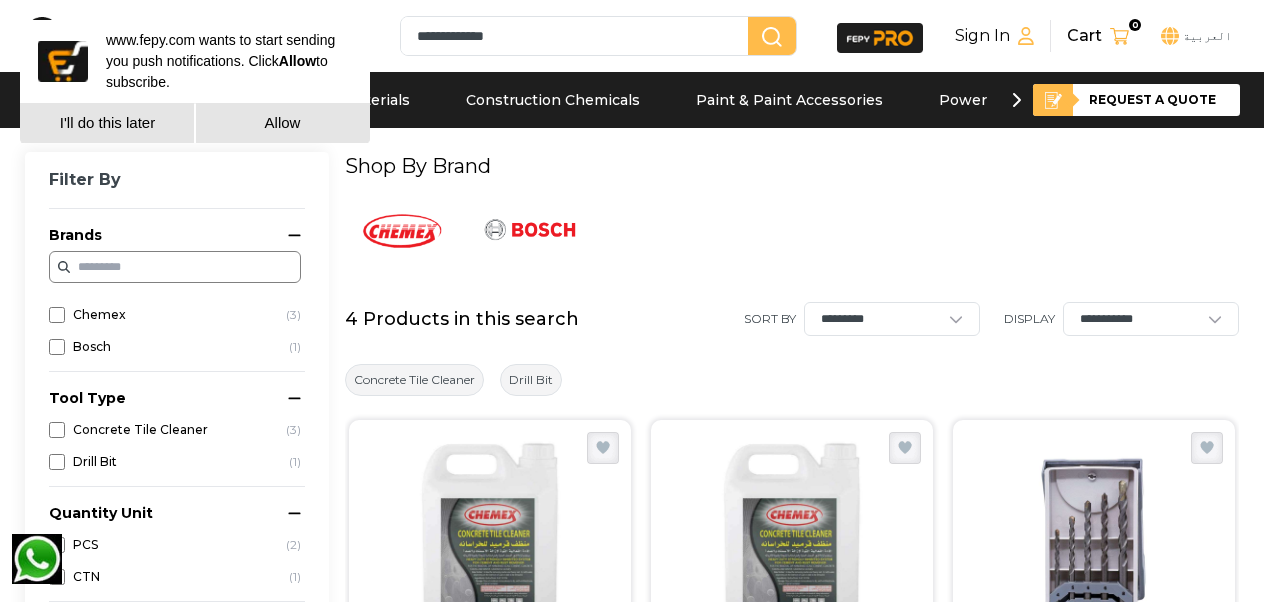 drag, startPoint x: 554, startPoint y: 33, endPoint x: 406, endPoint y: 39, distance: 148.12157 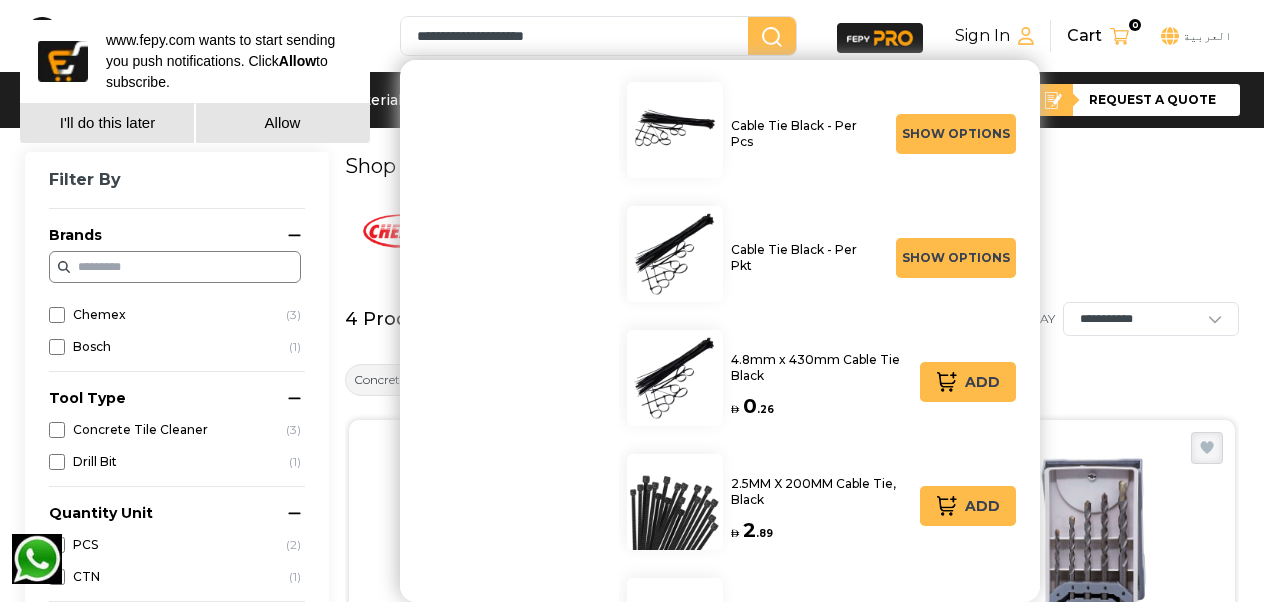 scroll, scrollTop: 934, scrollLeft: 0, axis: vertical 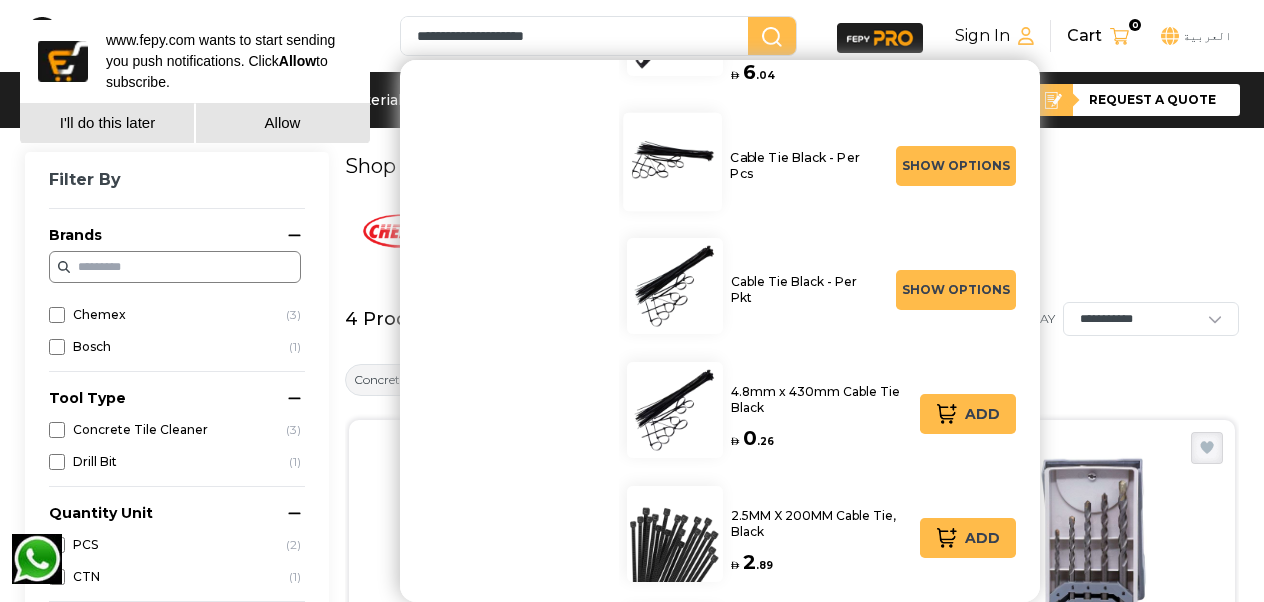 type on "**********" 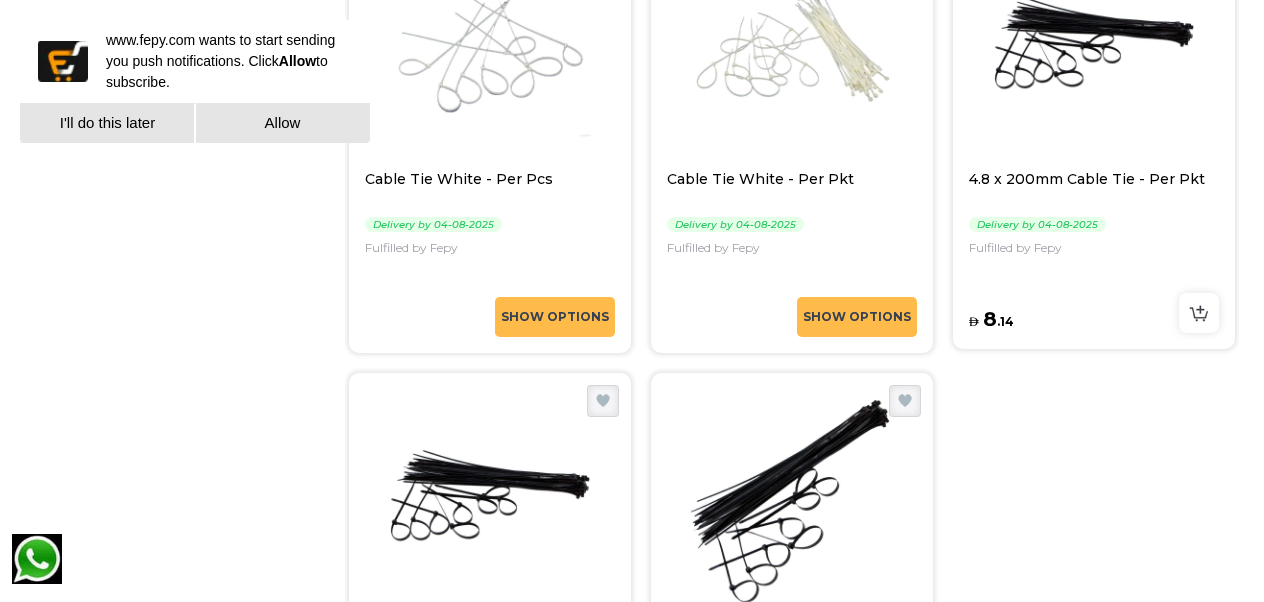 scroll, scrollTop: 2800, scrollLeft: 0, axis: vertical 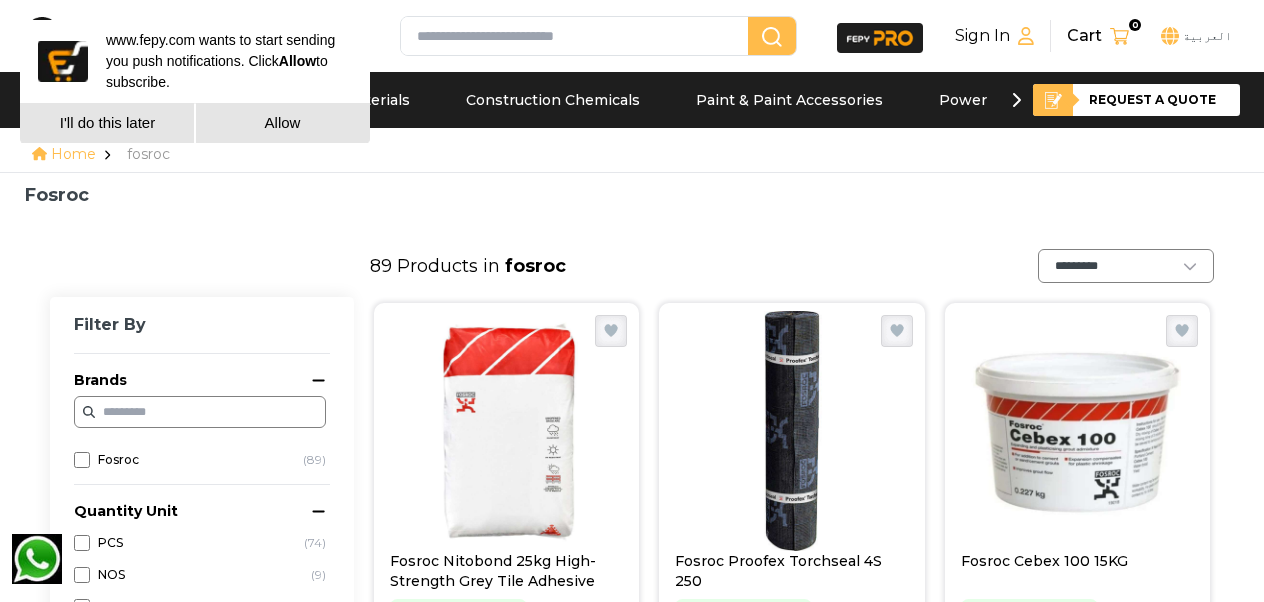 click at bounding box center (578, 36) 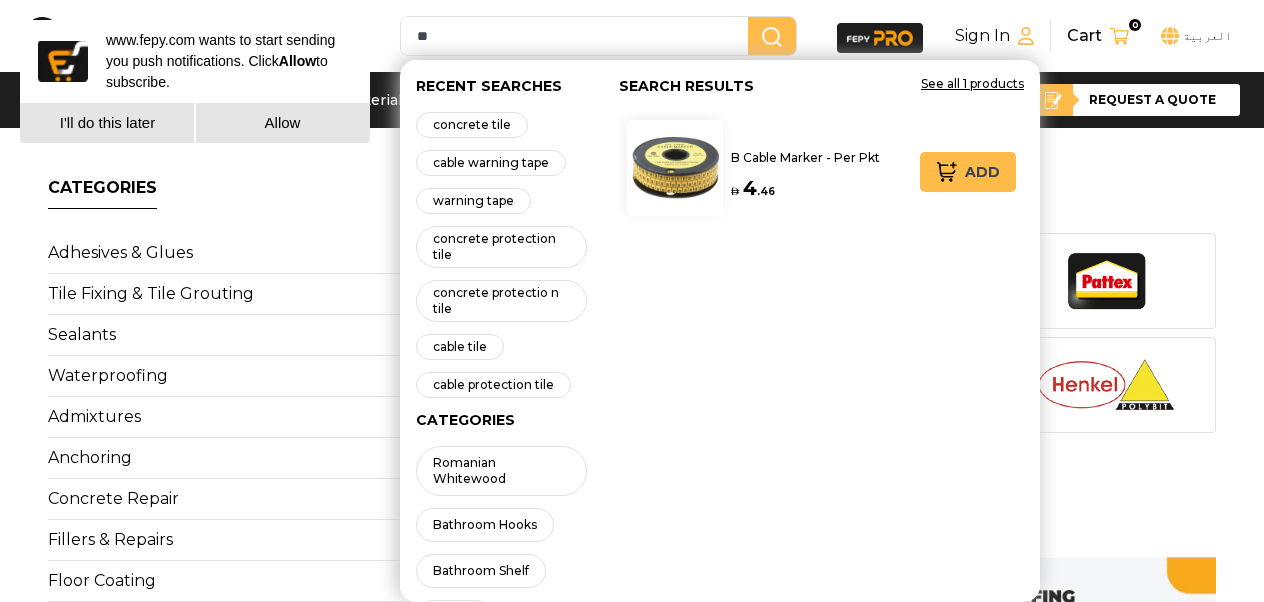 type on "*" 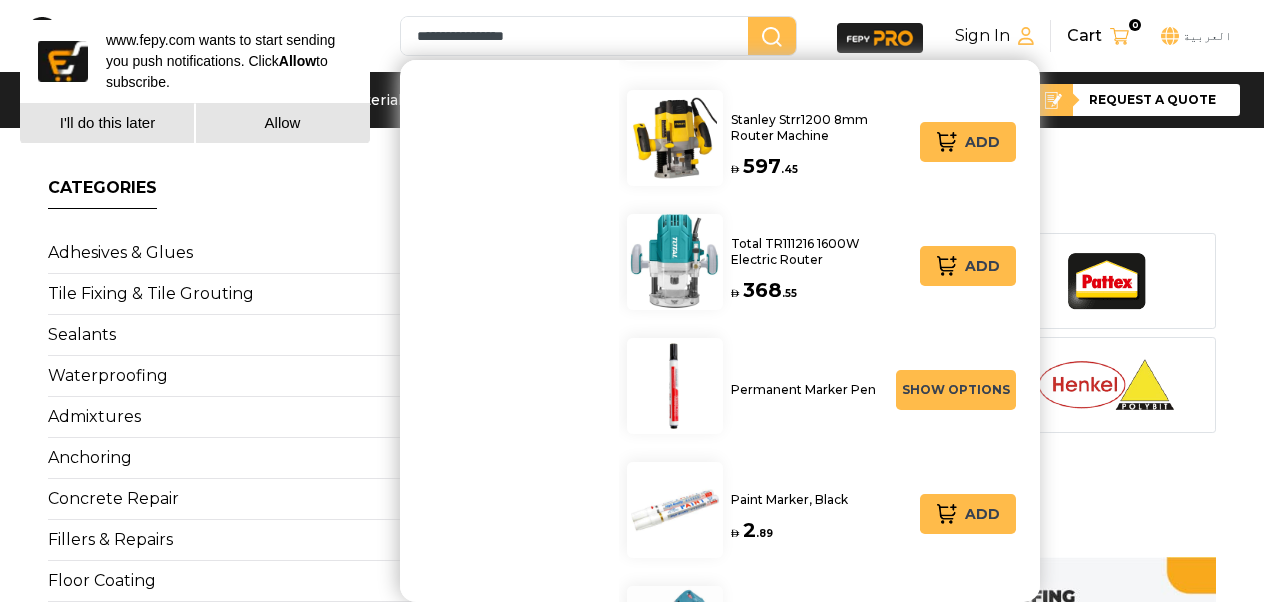 scroll, scrollTop: 1406, scrollLeft: 0, axis: vertical 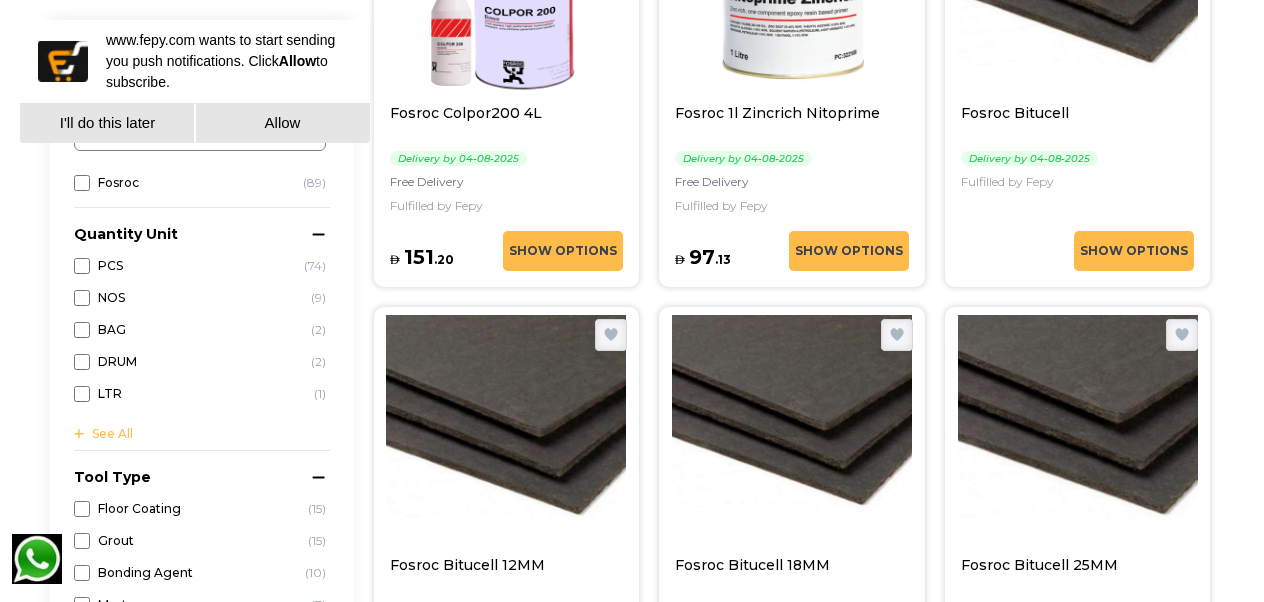 type on "**********" 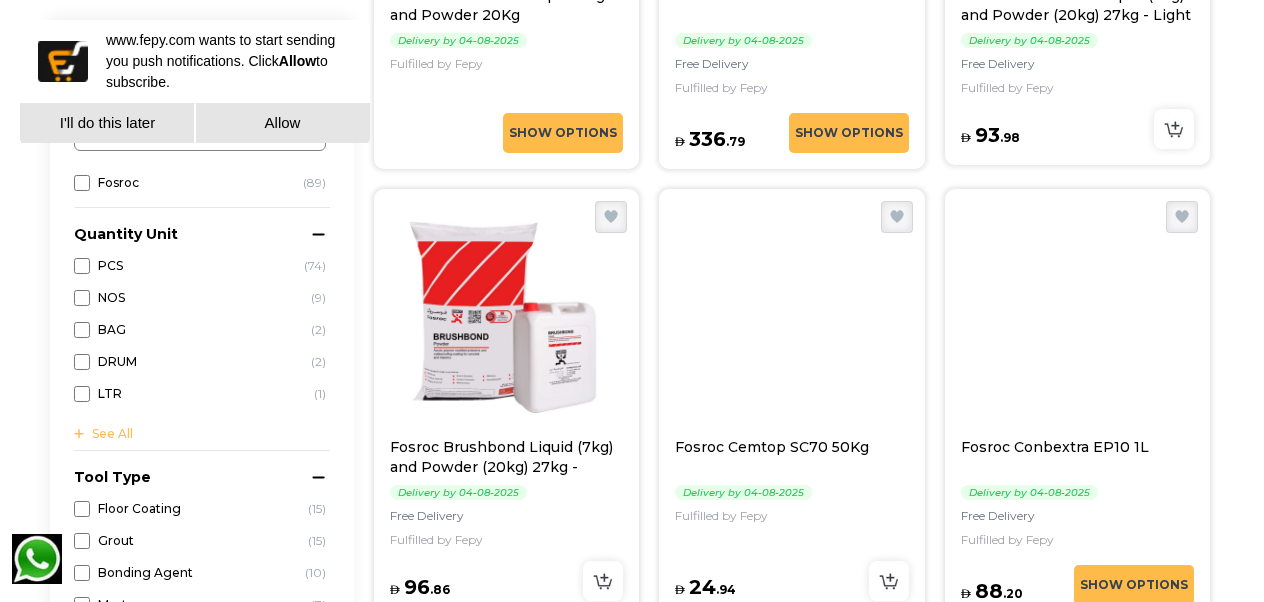 scroll, scrollTop: 2100, scrollLeft: 0, axis: vertical 